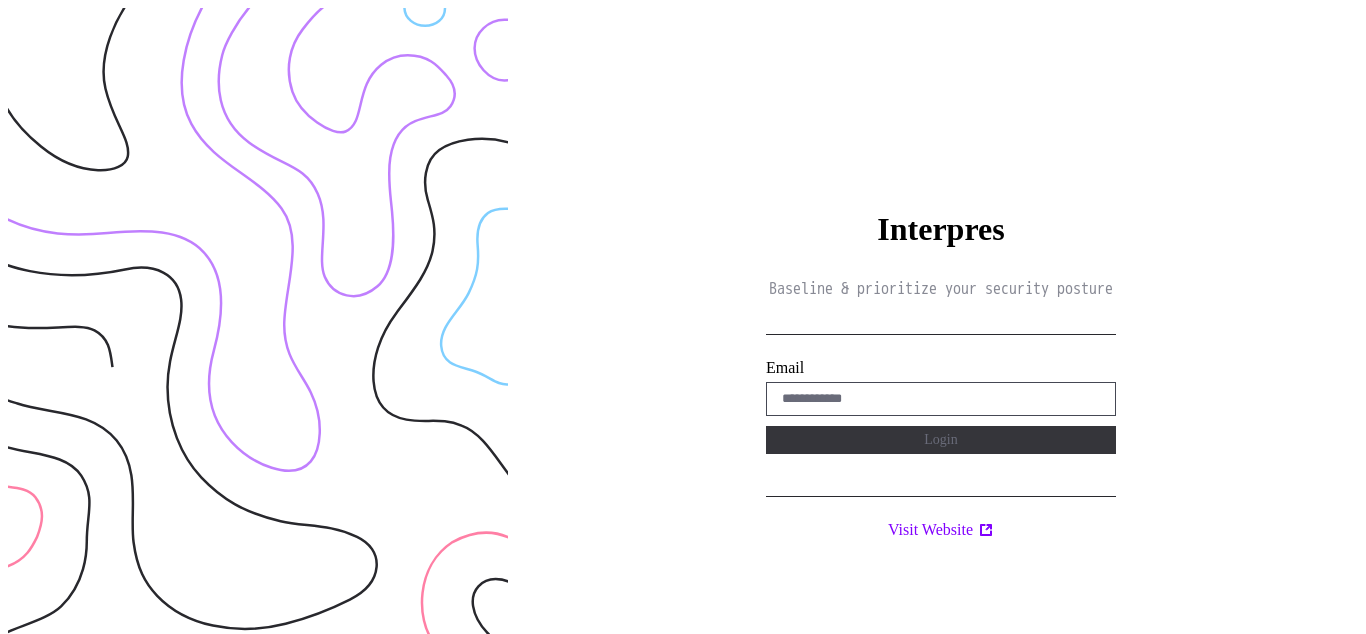 scroll, scrollTop: 0, scrollLeft: 0, axis: both 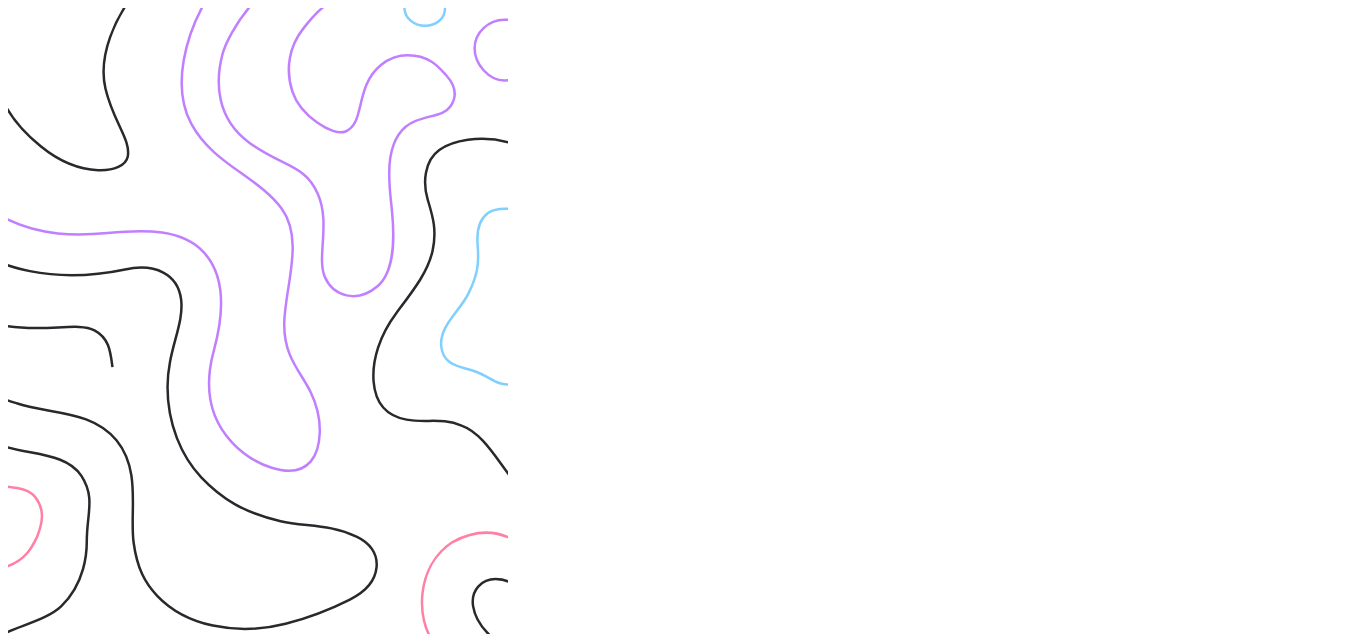 click on "Interpres Baseline & prioritize your security posture Email Login Visit Website" at bounding box center (941, 325) 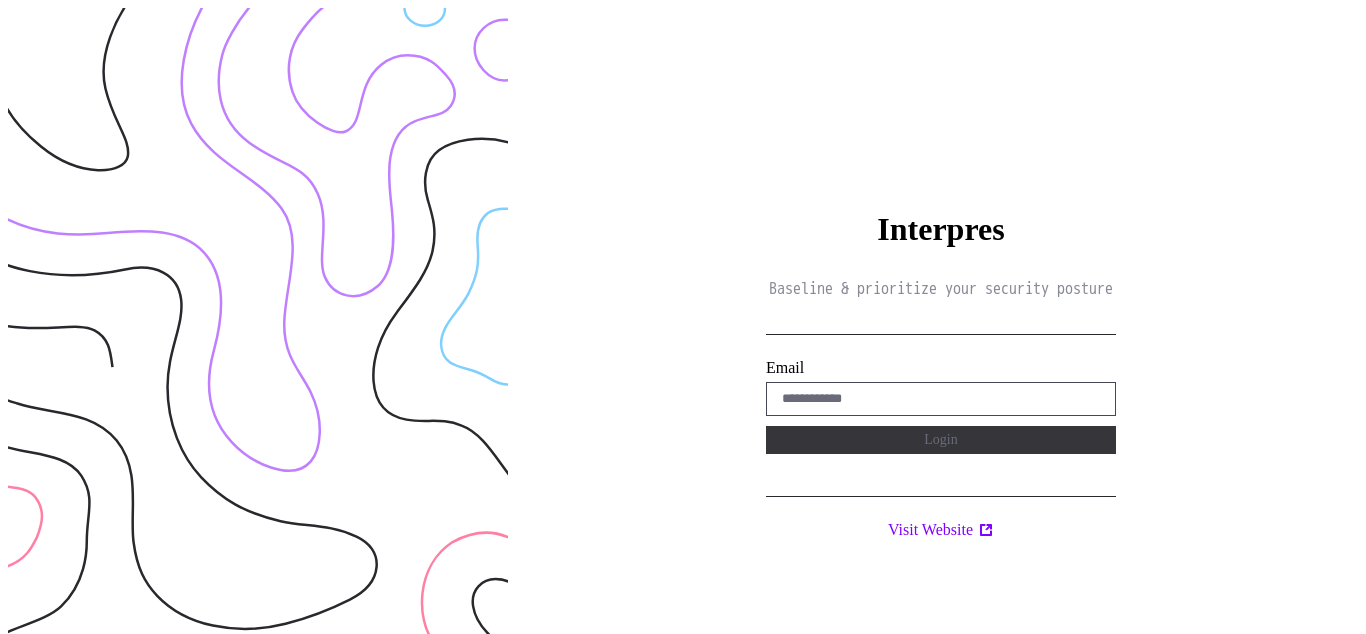 click on "Interpres Baseline & prioritize your security posture Email Login Visit Website" at bounding box center (941, 325) 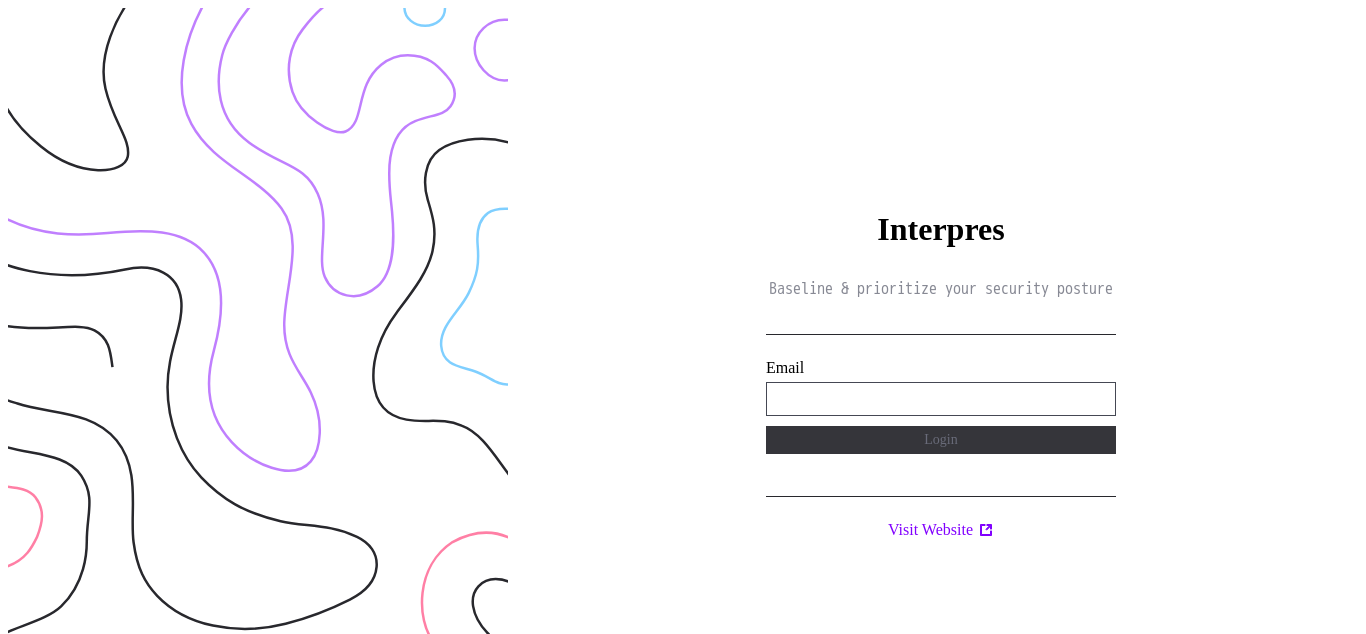 type on "**********" 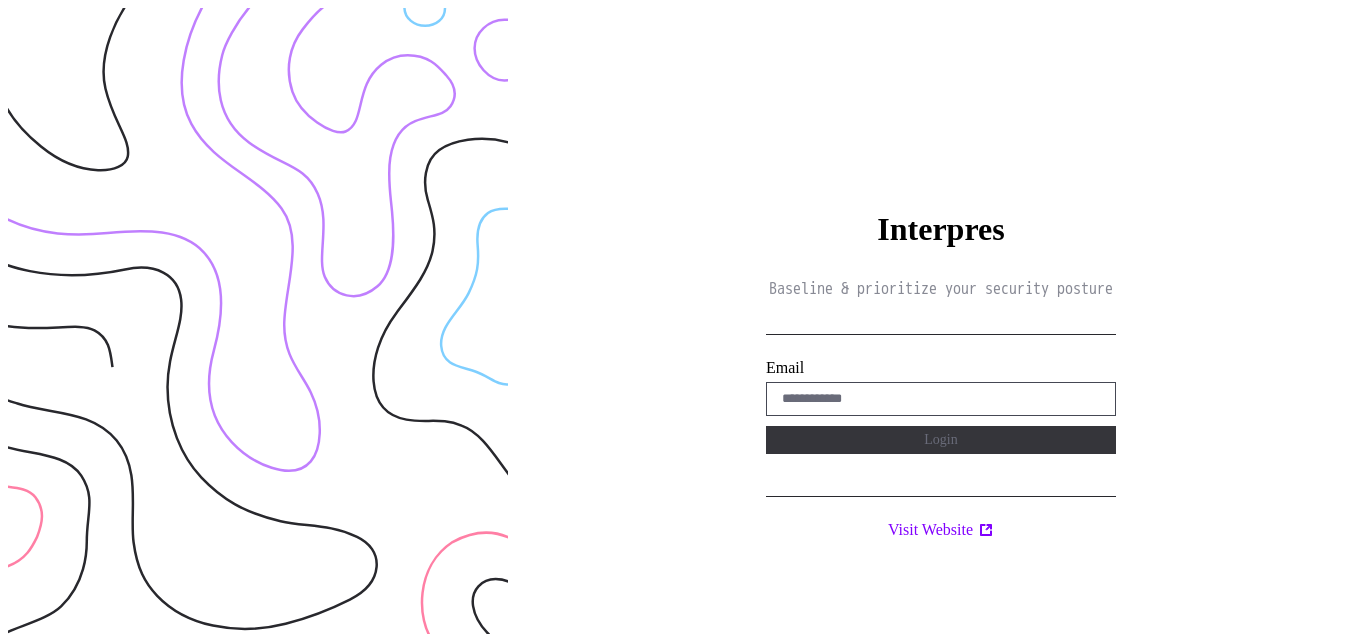 scroll, scrollTop: 0, scrollLeft: 0, axis: both 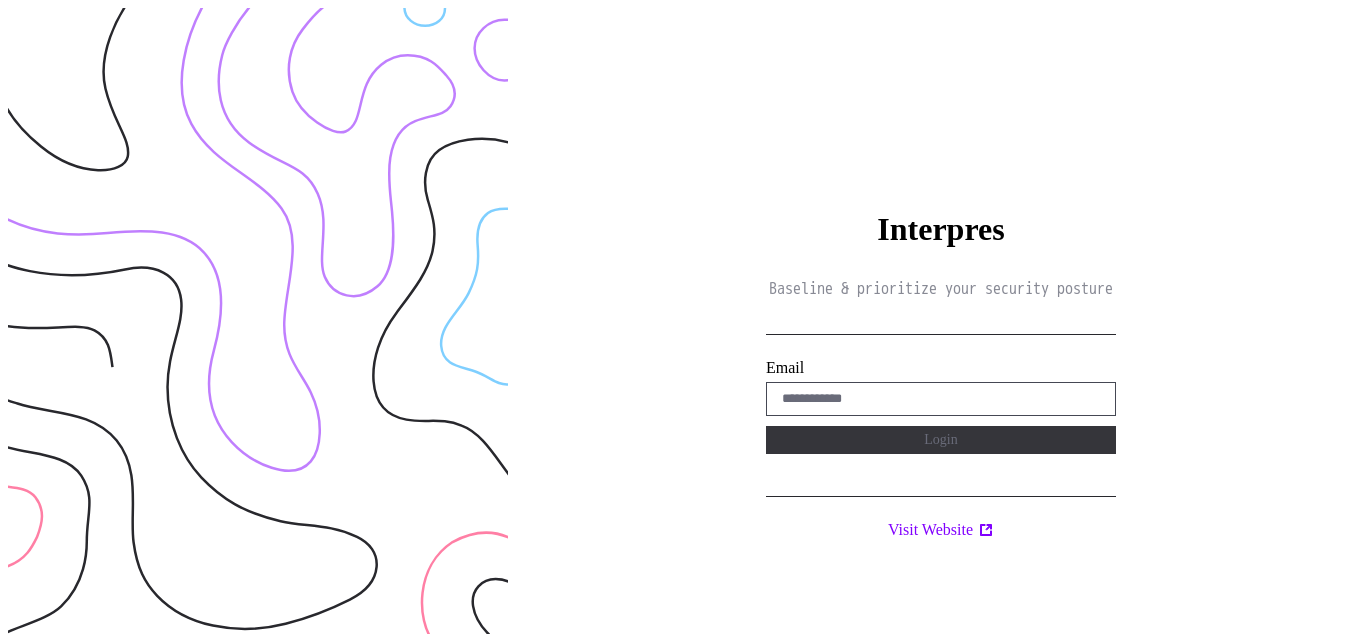 click on "Interpres Baseline & prioritize your security posture Email Login Visit Website" at bounding box center [941, 325] 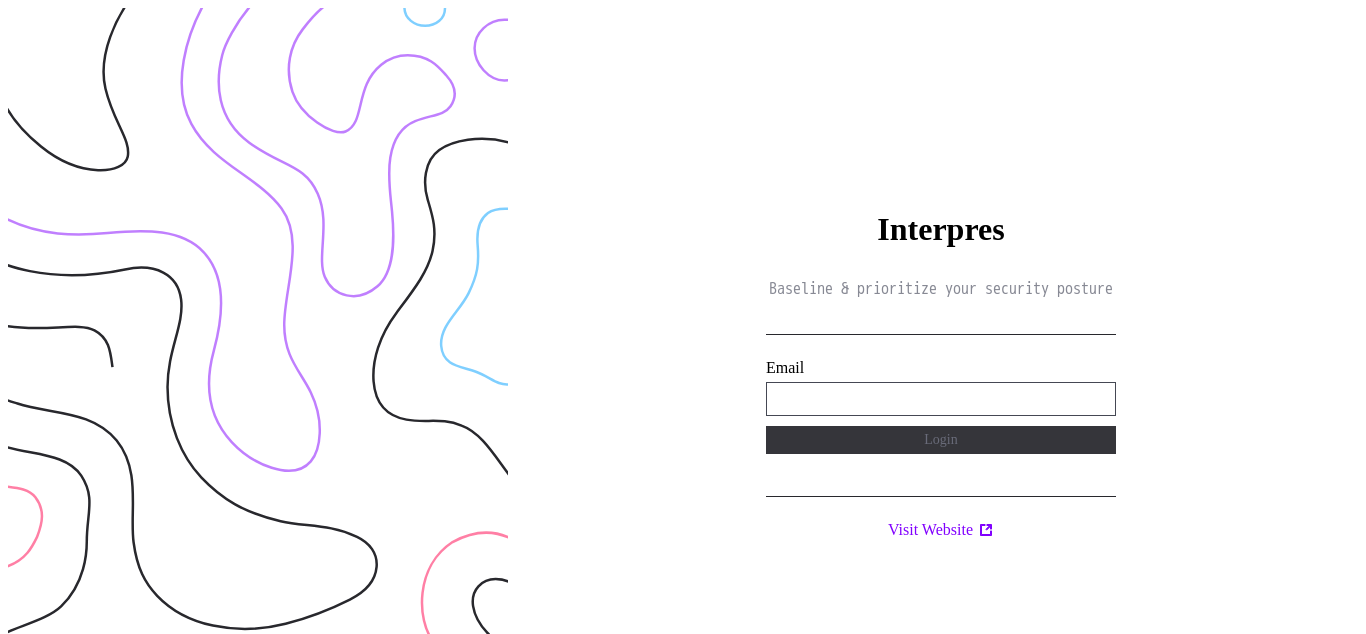 type on "**********" 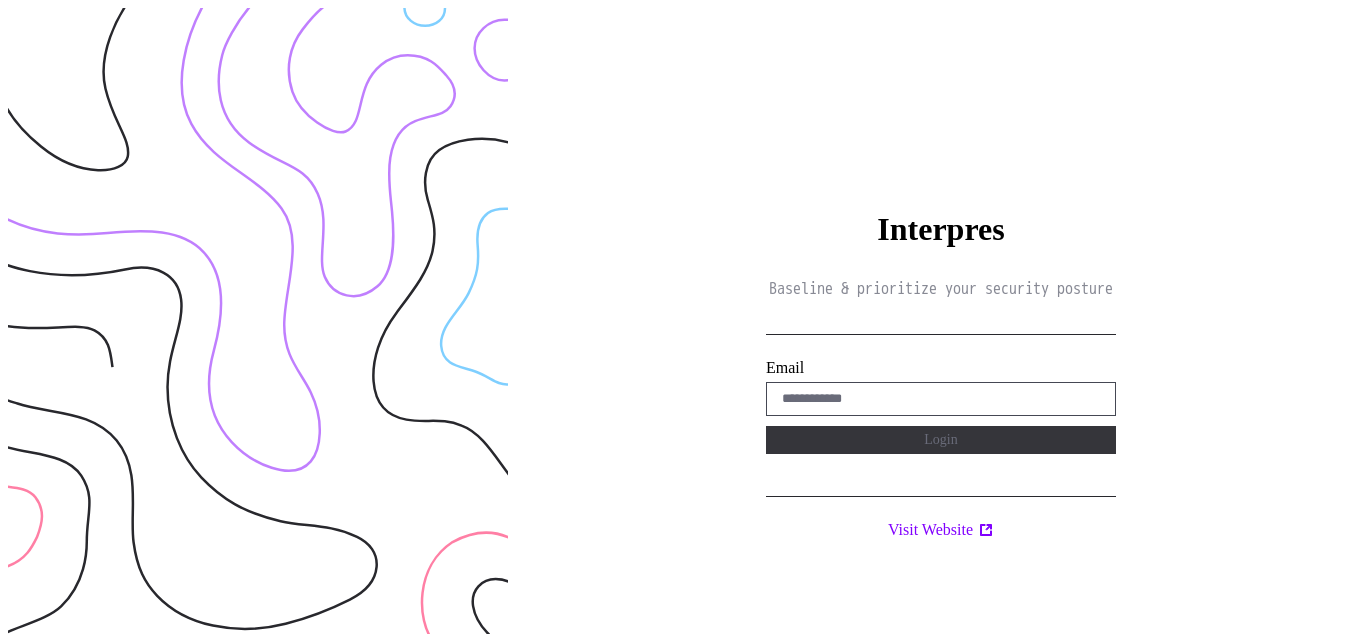 scroll, scrollTop: 0, scrollLeft: 0, axis: both 